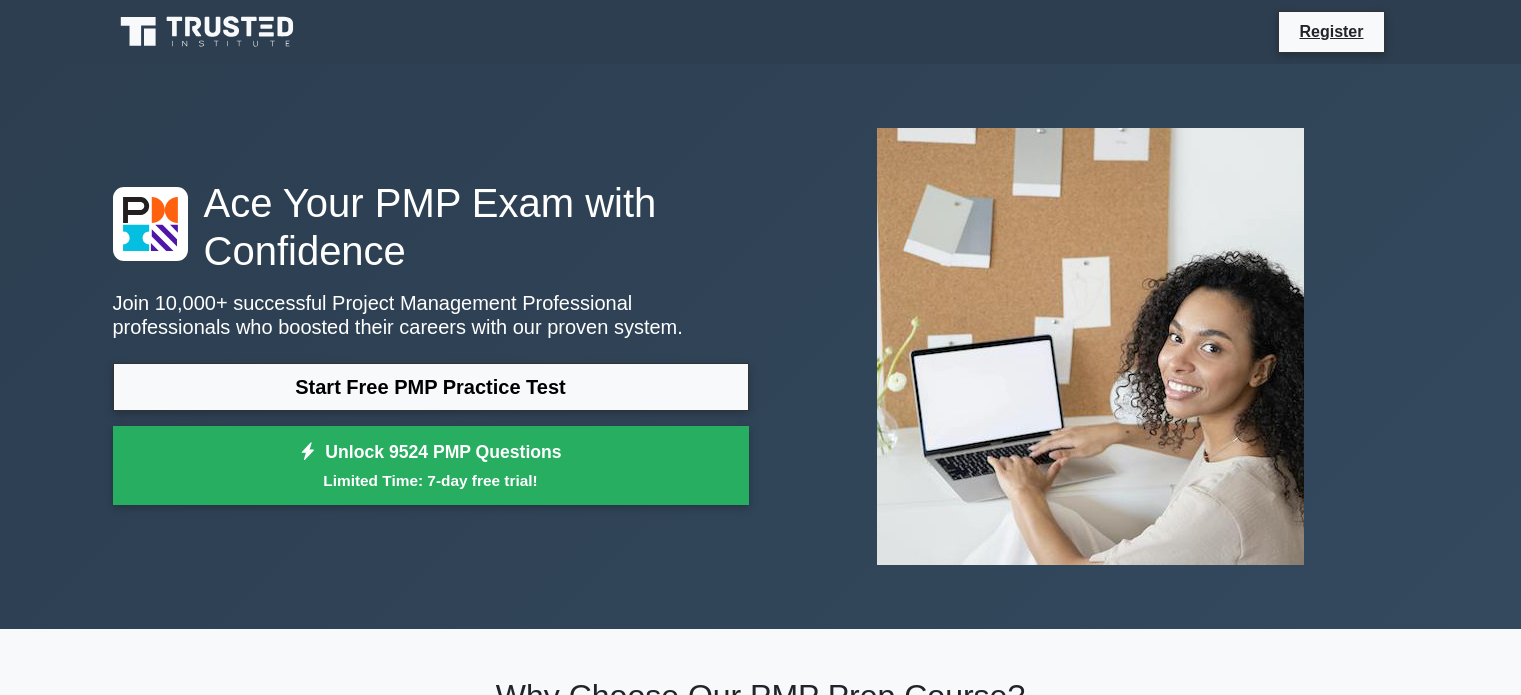scroll, scrollTop: 0, scrollLeft: 0, axis: both 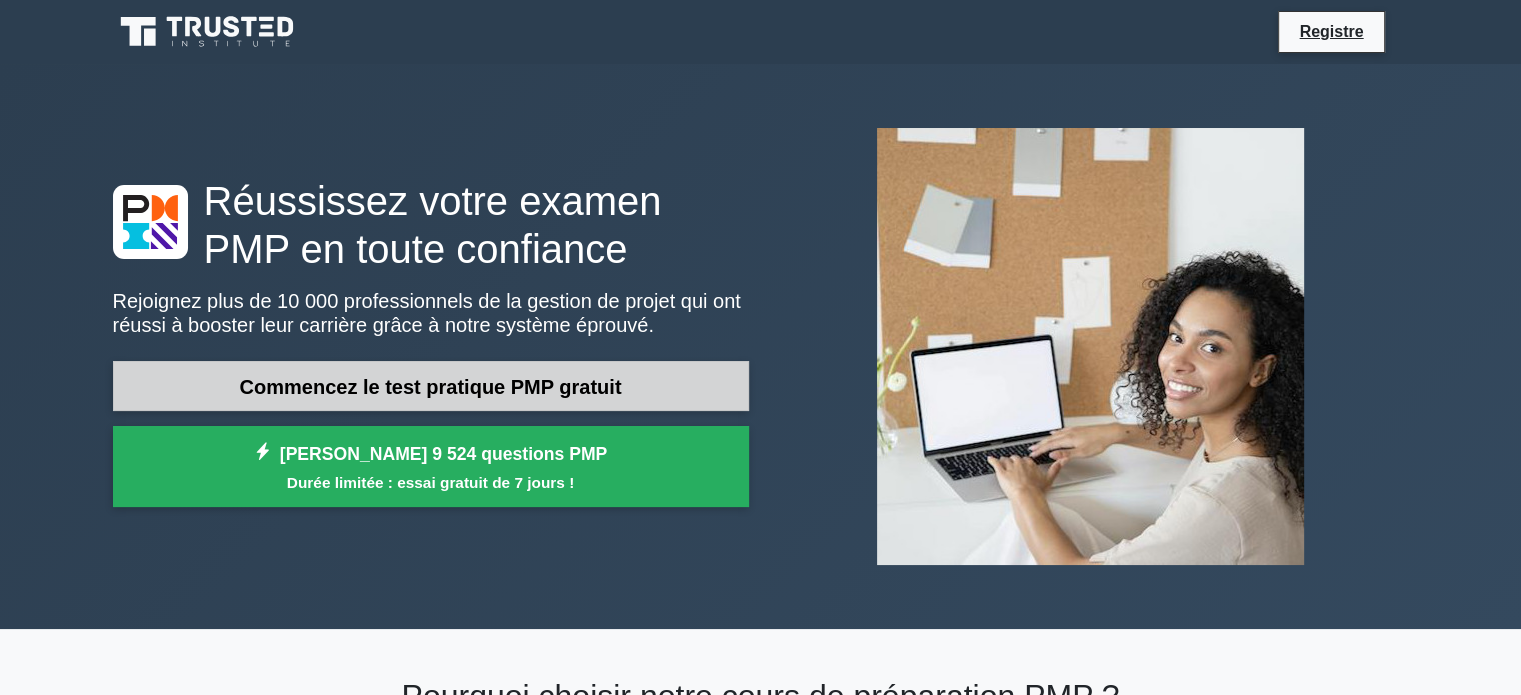 click on "Commencez le test pratique PMP gratuit" at bounding box center [431, 387] 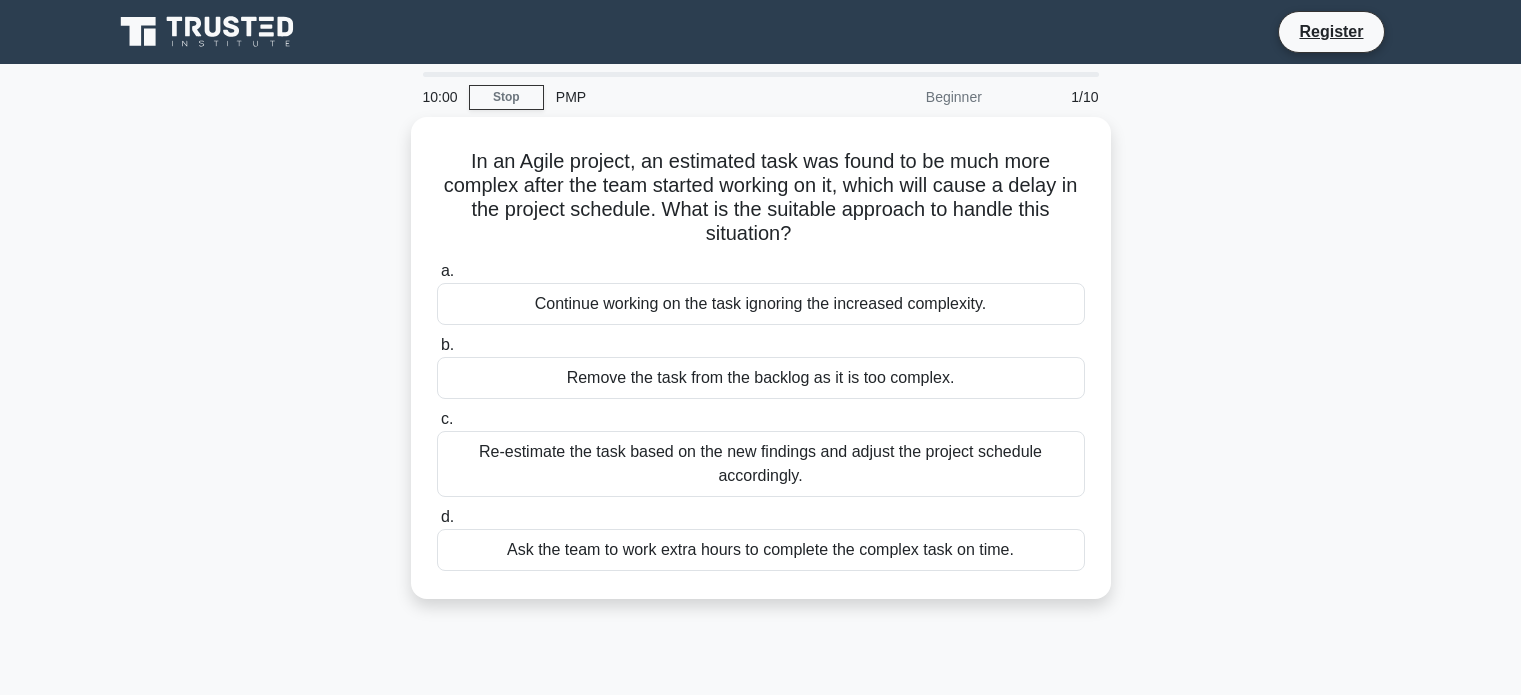scroll, scrollTop: 0, scrollLeft: 0, axis: both 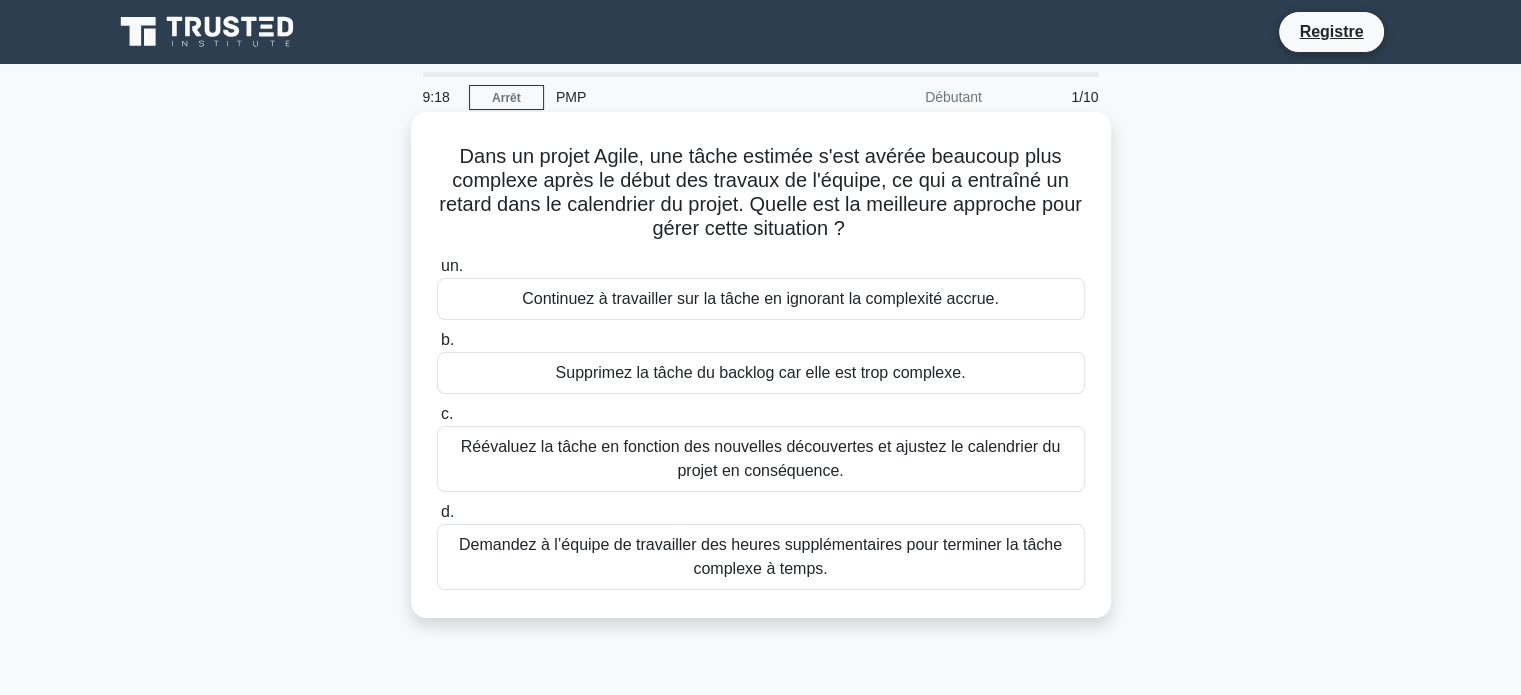 click on "Réévaluez la tâche en fonction des nouvelles découvertes et ajustez le calendrier du projet en conséquence." at bounding box center (760, 458) 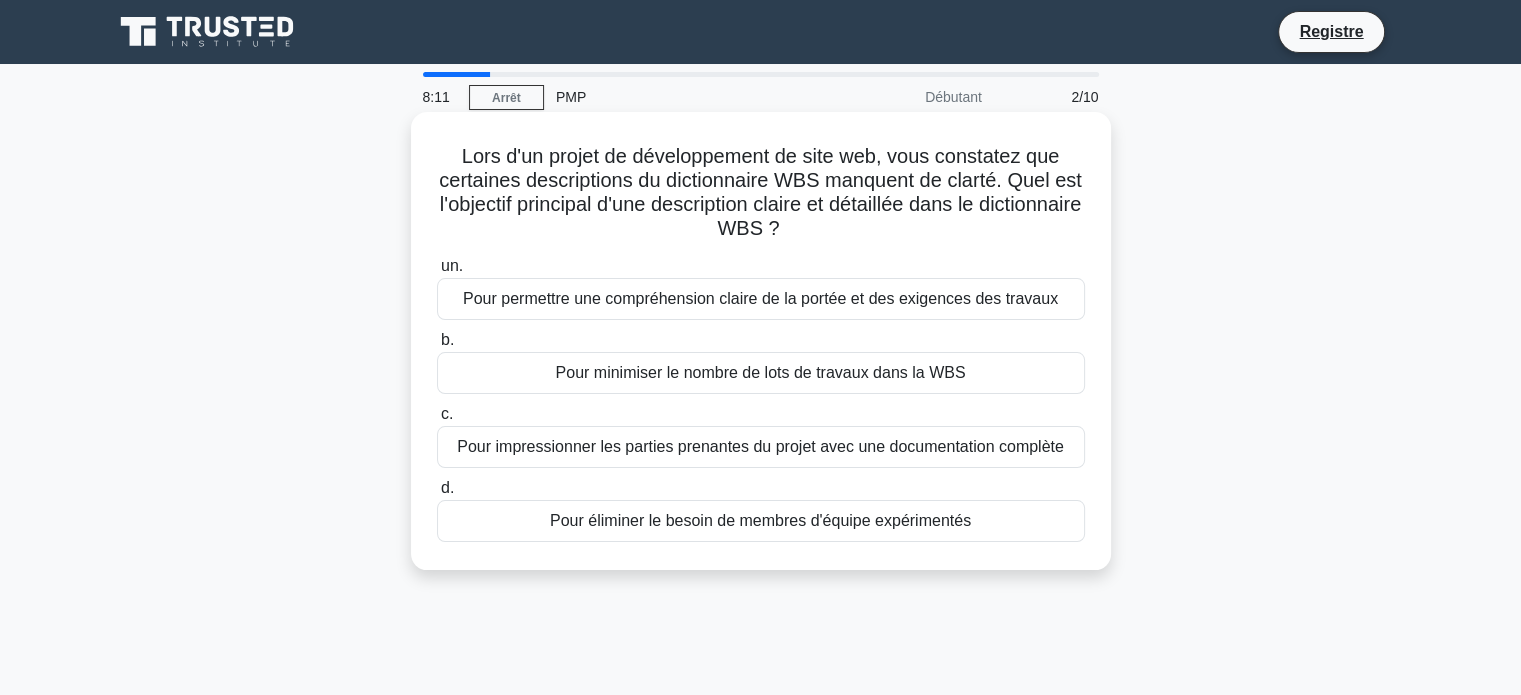 click on "Pour permettre une compréhension claire de la portée et des exigences des travaux" at bounding box center [760, 298] 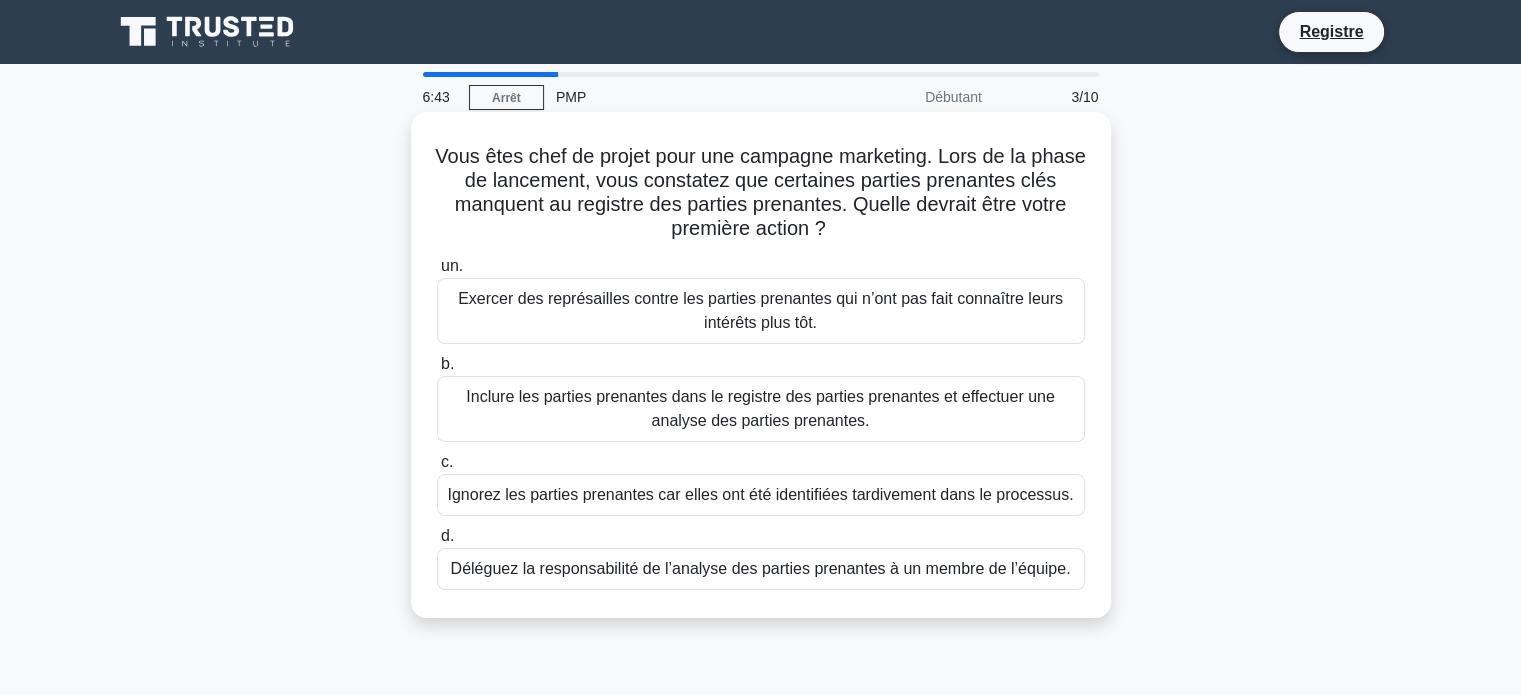 click on "Inclure les parties prenantes dans le registre des parties prenantes et effectuer une analyse des parties prenantes." at bounding box center [760, 408] 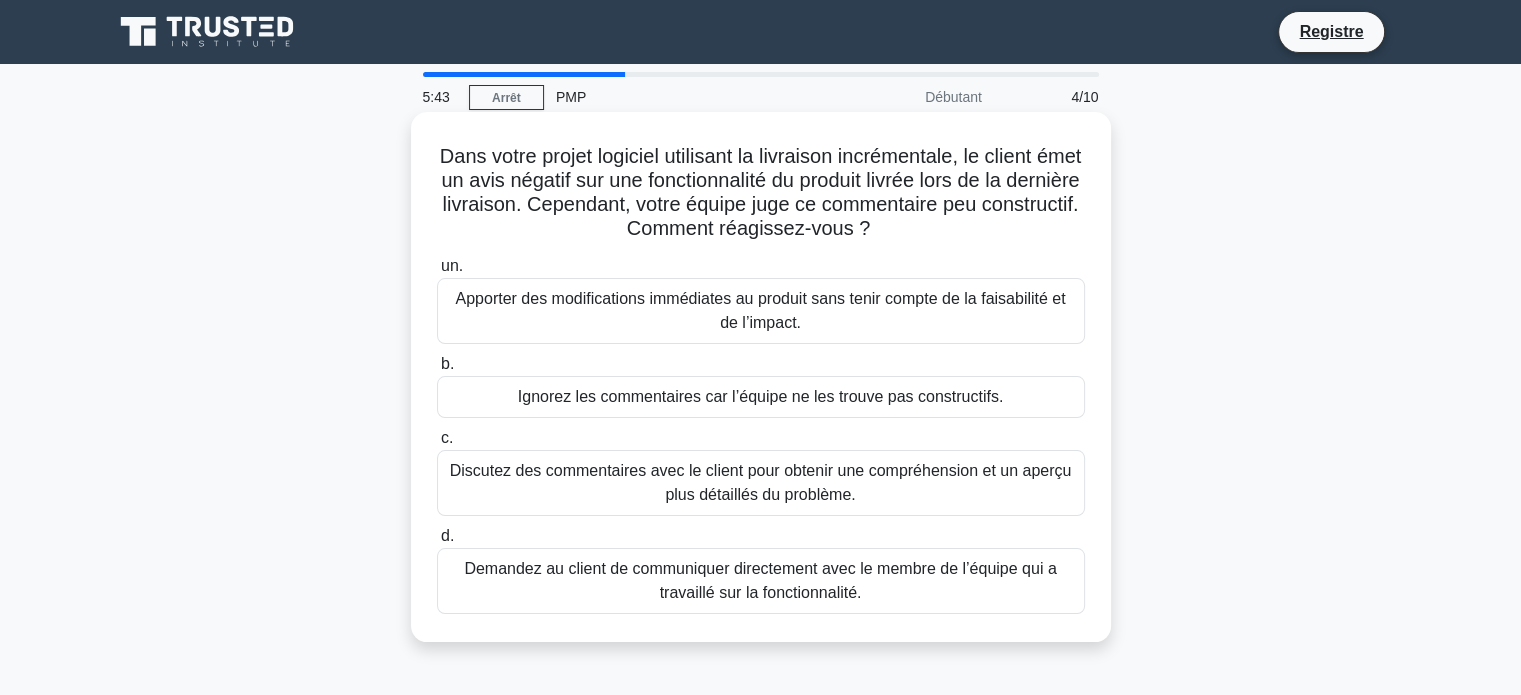 click on "Discutez des commentaires avec le client pour obtenir une compréhension et un aperçu plus détaillés du problème." at bounding box center [761, 482] 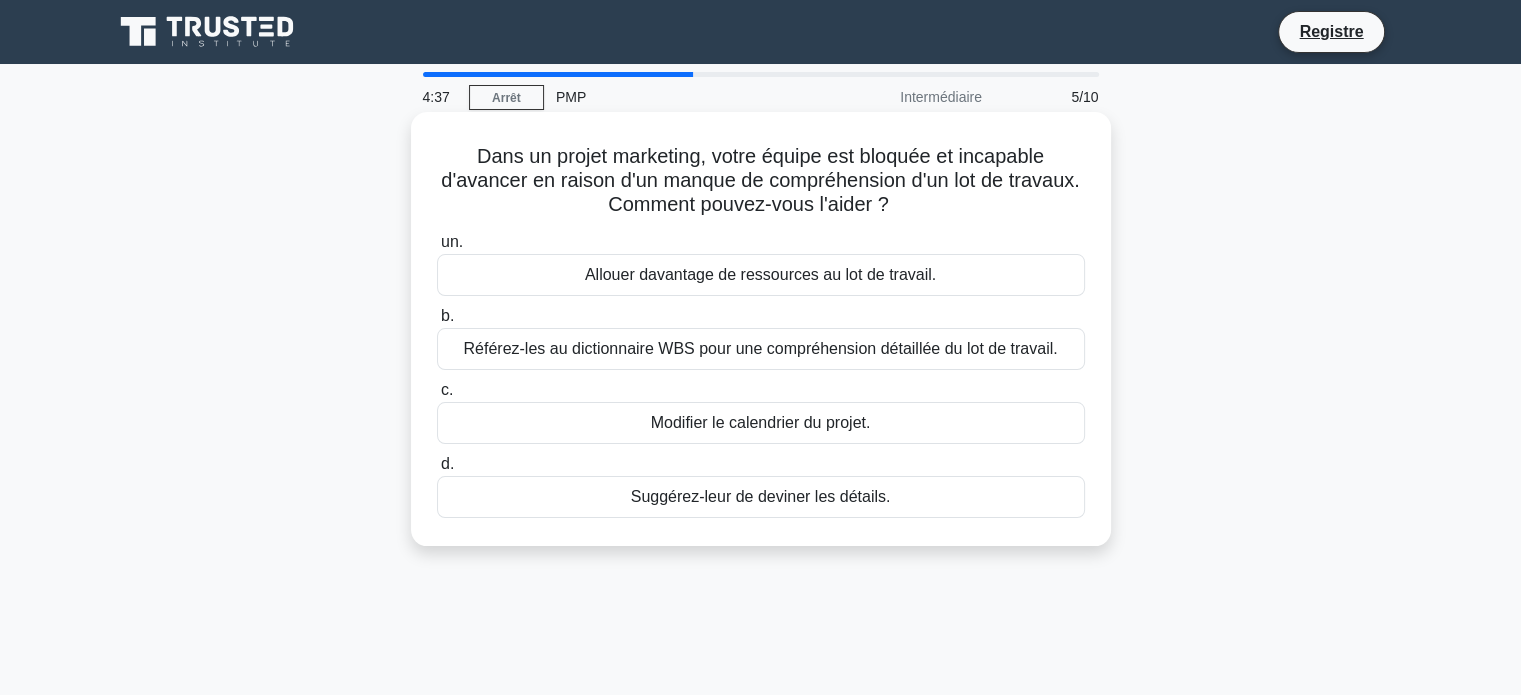 click on "Référez-les au dictionnaire WBS pour une compréhension détaillée du lot de travail." at bounding box center [760, 348] 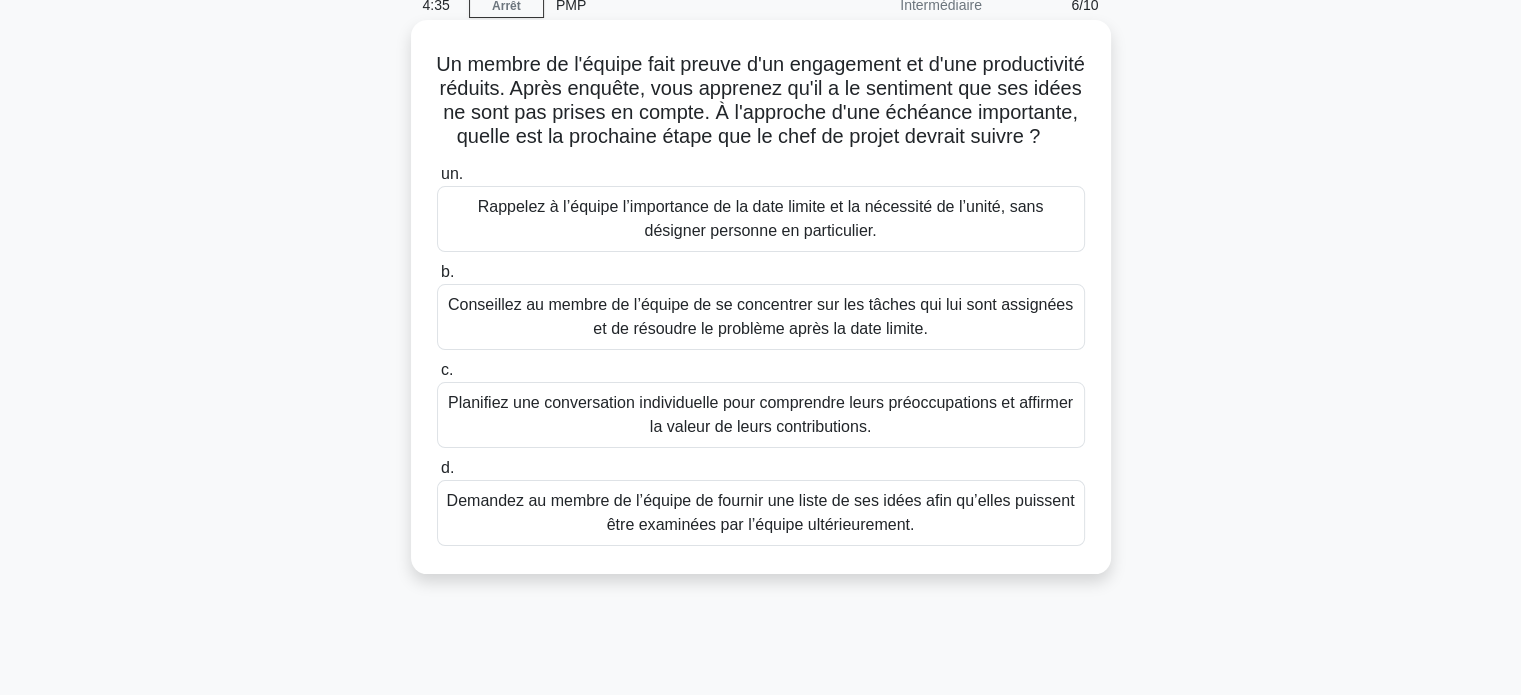 scroll, scrollTop: 100, scrollLeft: 0, axis: vertical 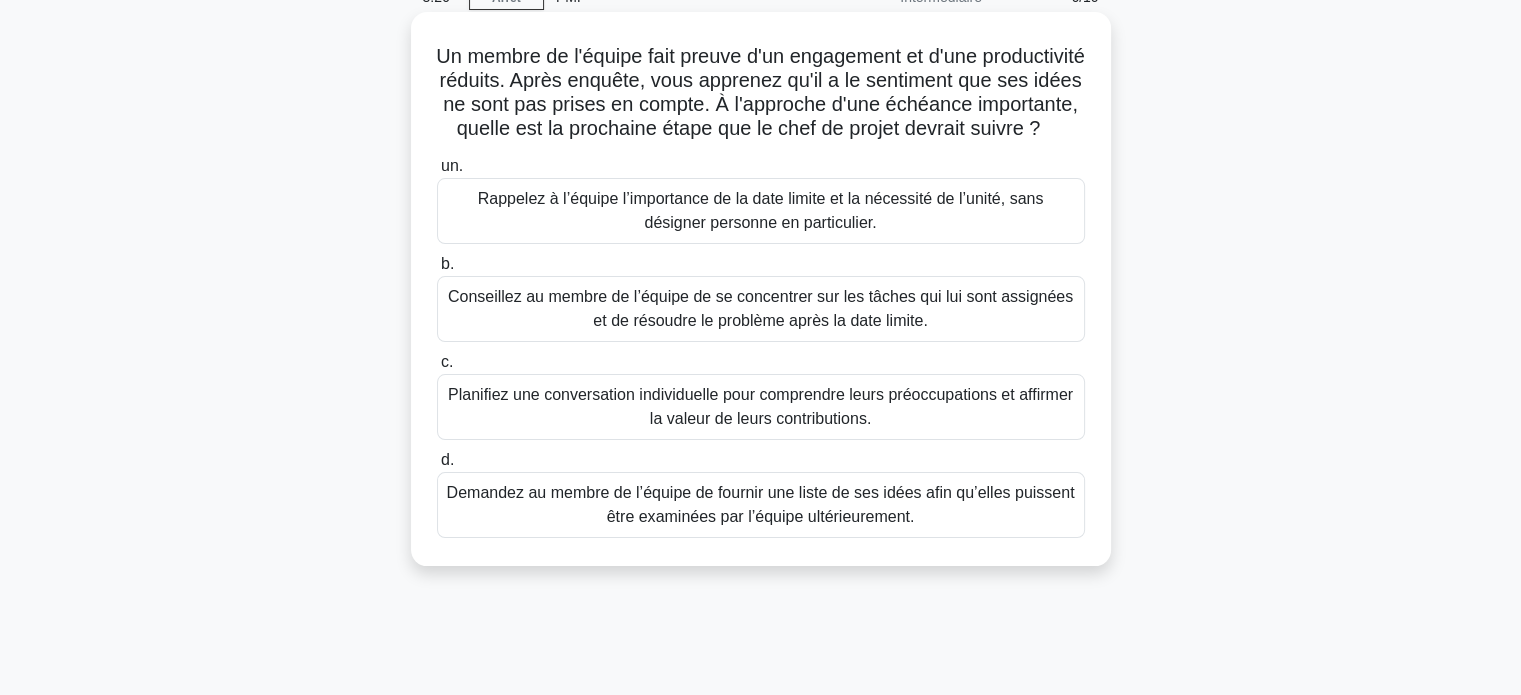 click on "Planifiez une conversation individuelle pour comprendre leurs préoccupations et affirmer la valeur de leurs contributions." at bounding box center (761, 407) 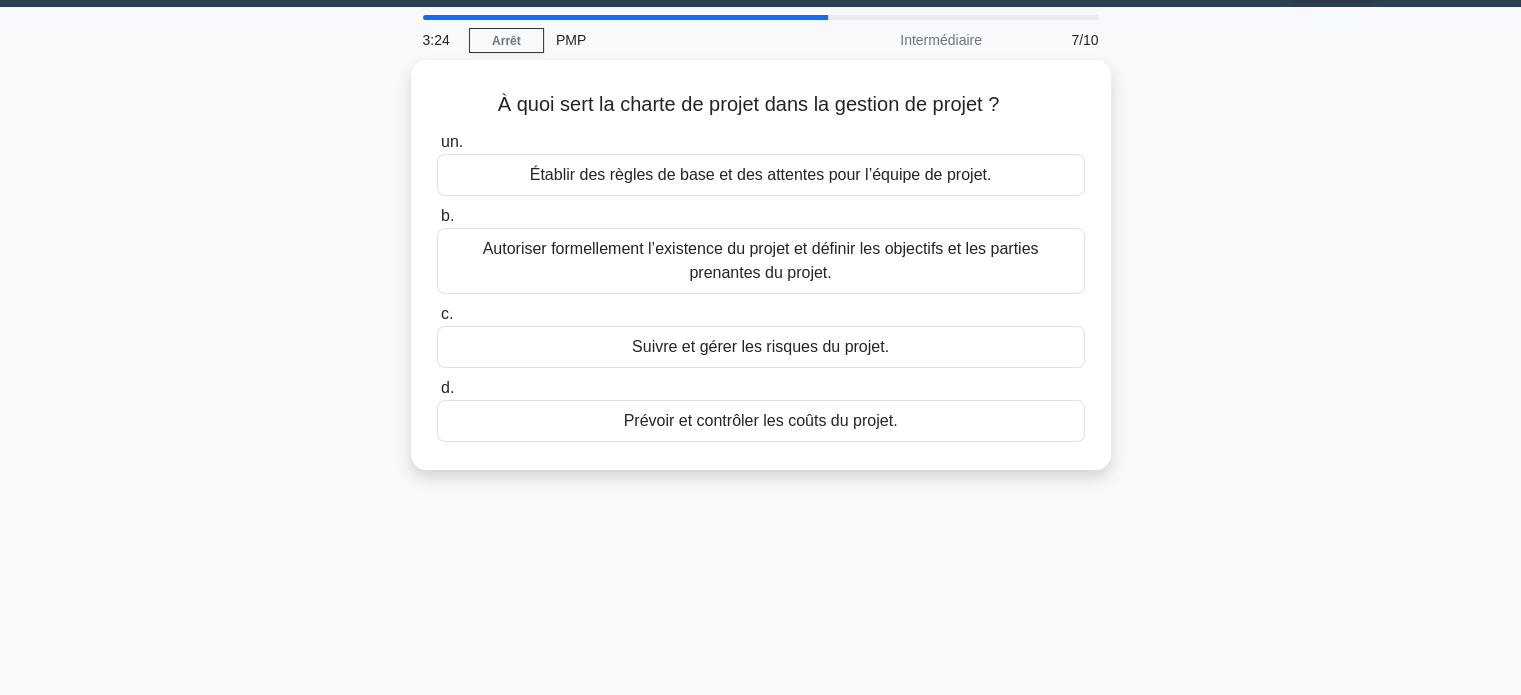 scroll, scrollTop: 0, scrollLeft: 0, axis: both 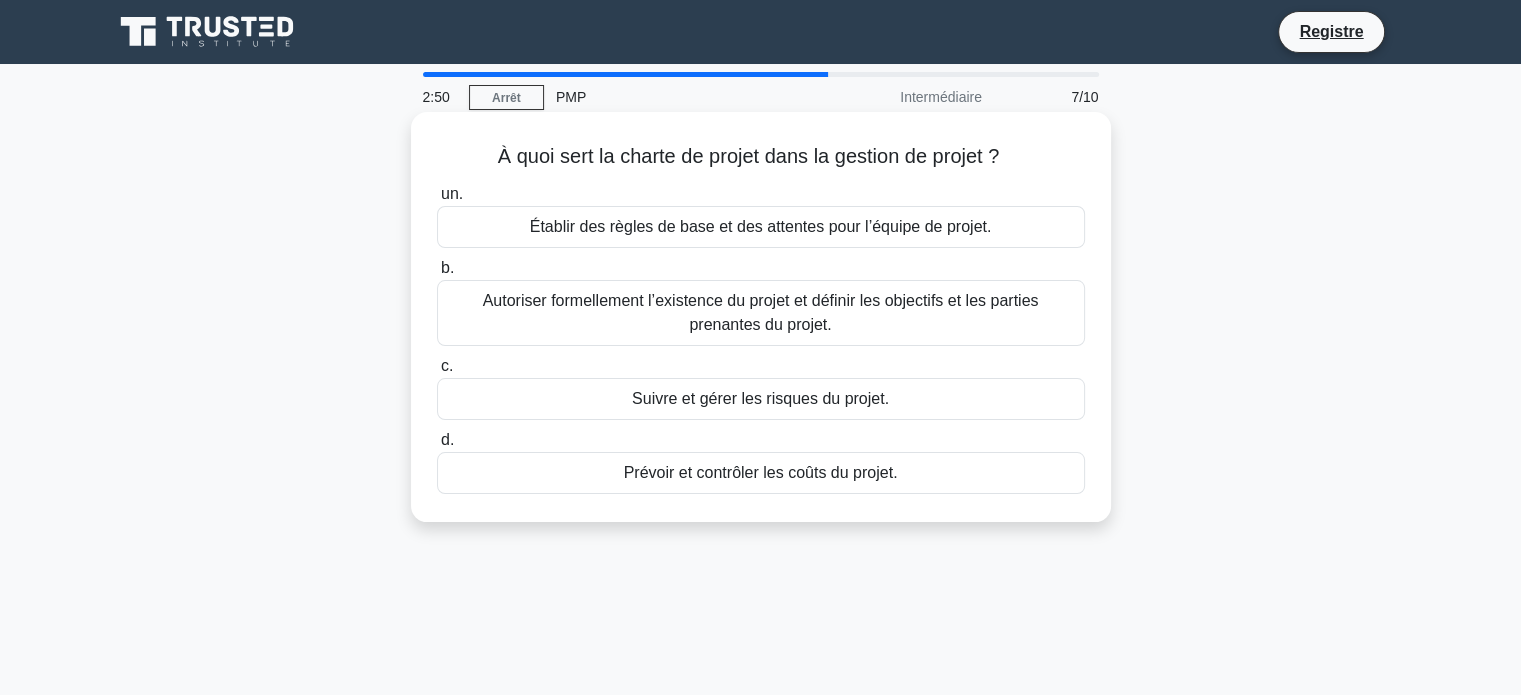 click on "Autoriser formellement l’existence du projet et définir les objectifs et les parties prenantes du projet." at bounding box center (761, 313) 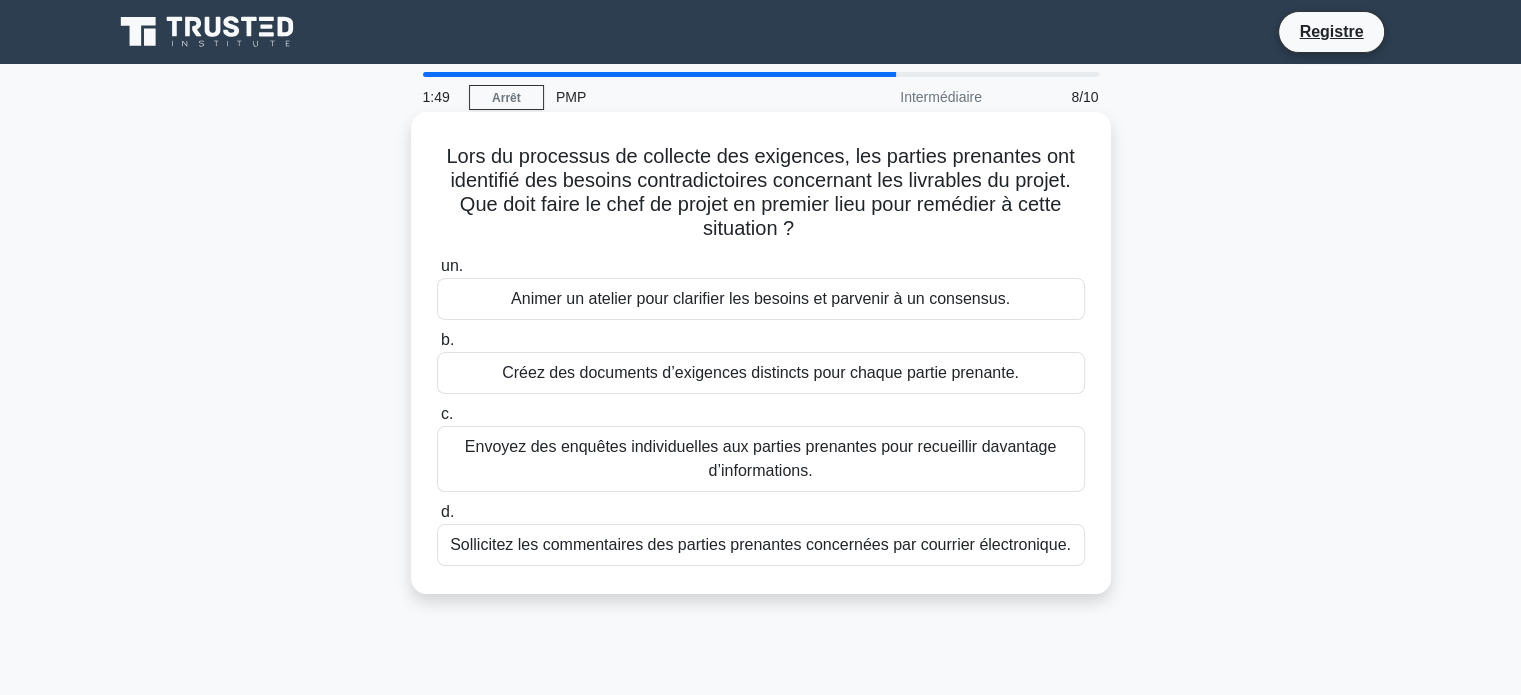 click on "Créez des documents d’exigences distincts pour chaque partie prenante." at bounding box center (760, 372) 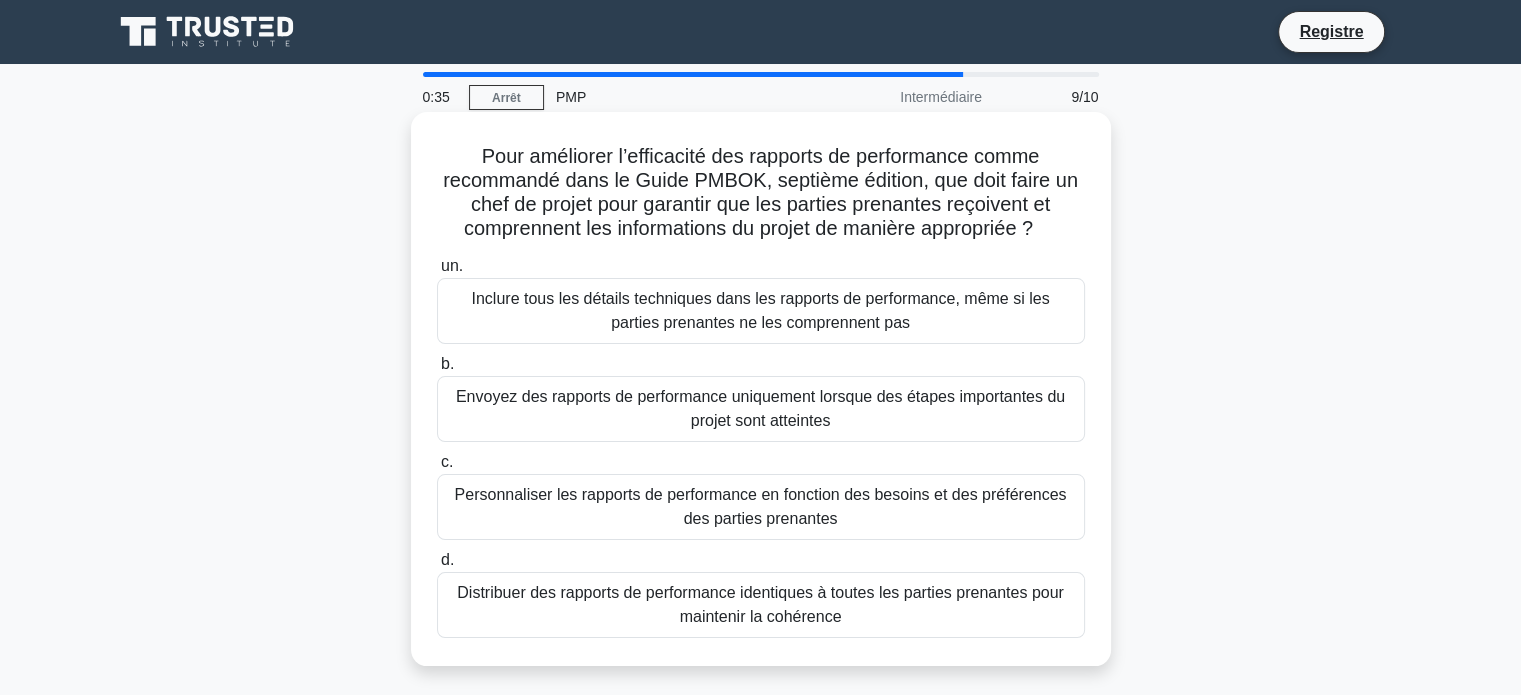 click on "Personnaliser les rapports de performance en fonction des besoins et des préférences des parties prenantes" at bounding box center (761, 506) 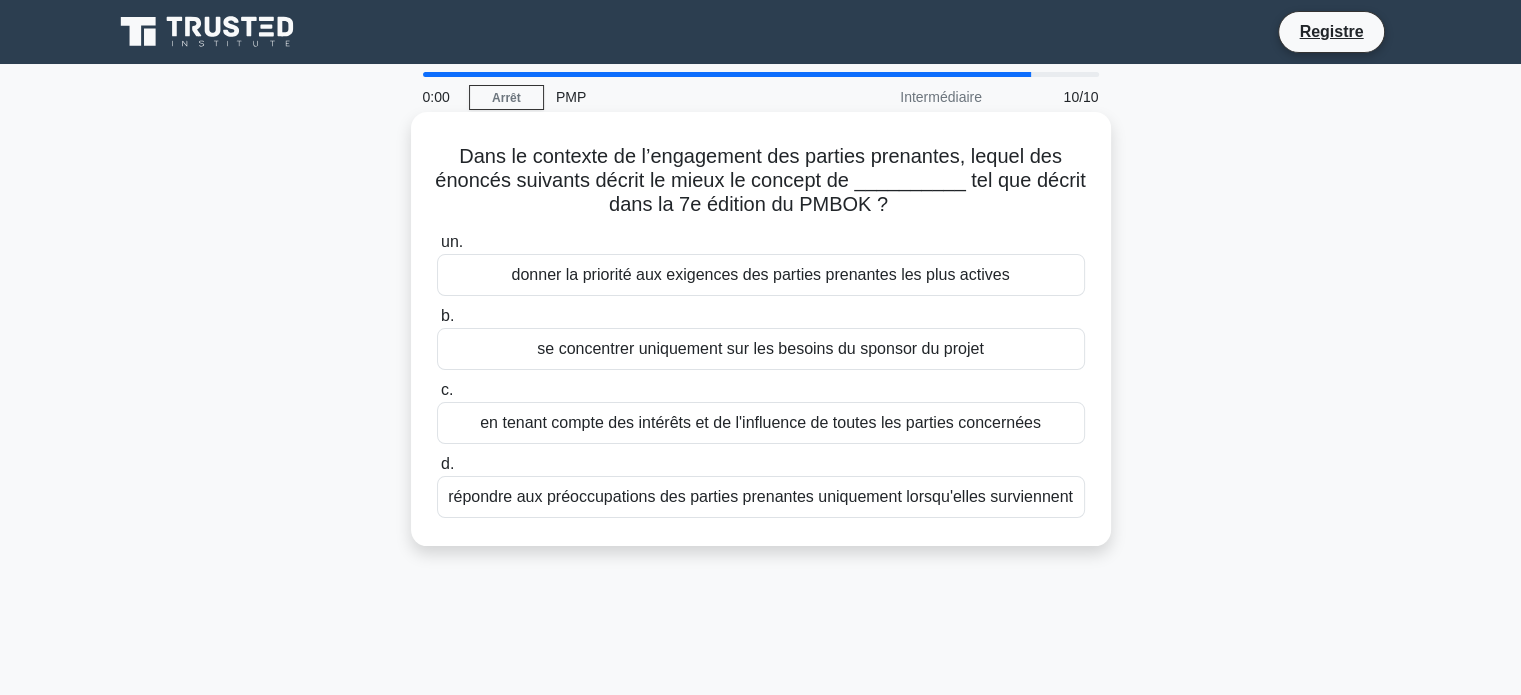 click on "se concentrer uniquement sur les besoins du sponsor du projet" at bounding box center [760, 348] 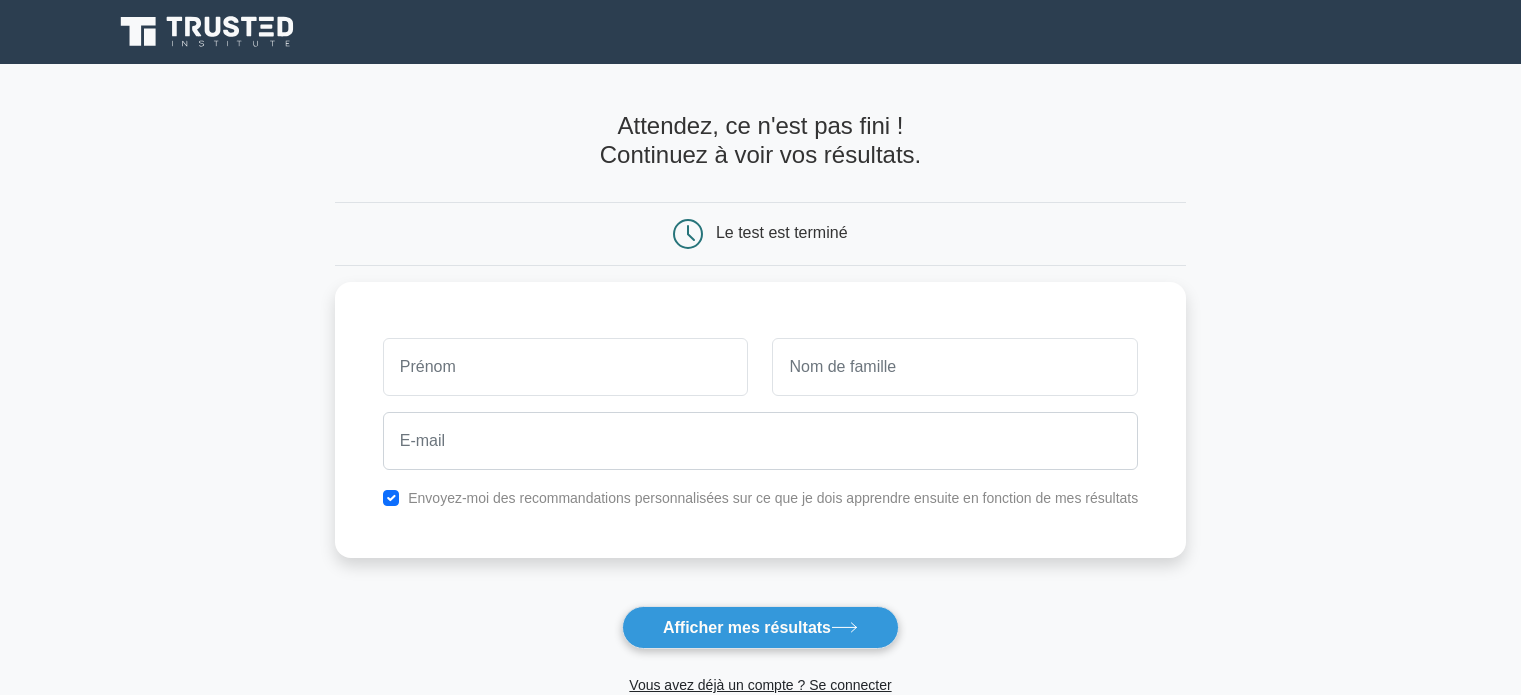 scroll, scrollTop: 0, scrollLeft: 0, axis: both 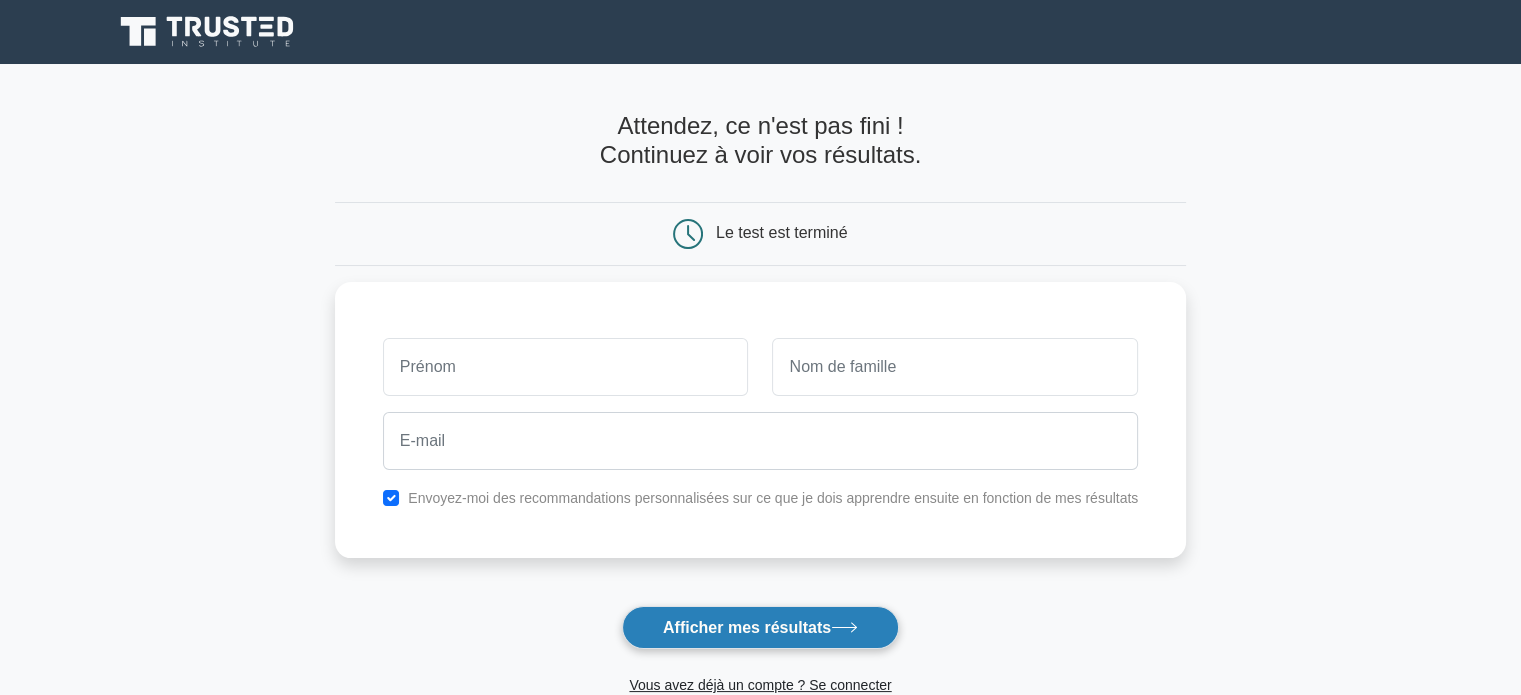click on "Afficher mes résultats" at bounding box center (747, 627) 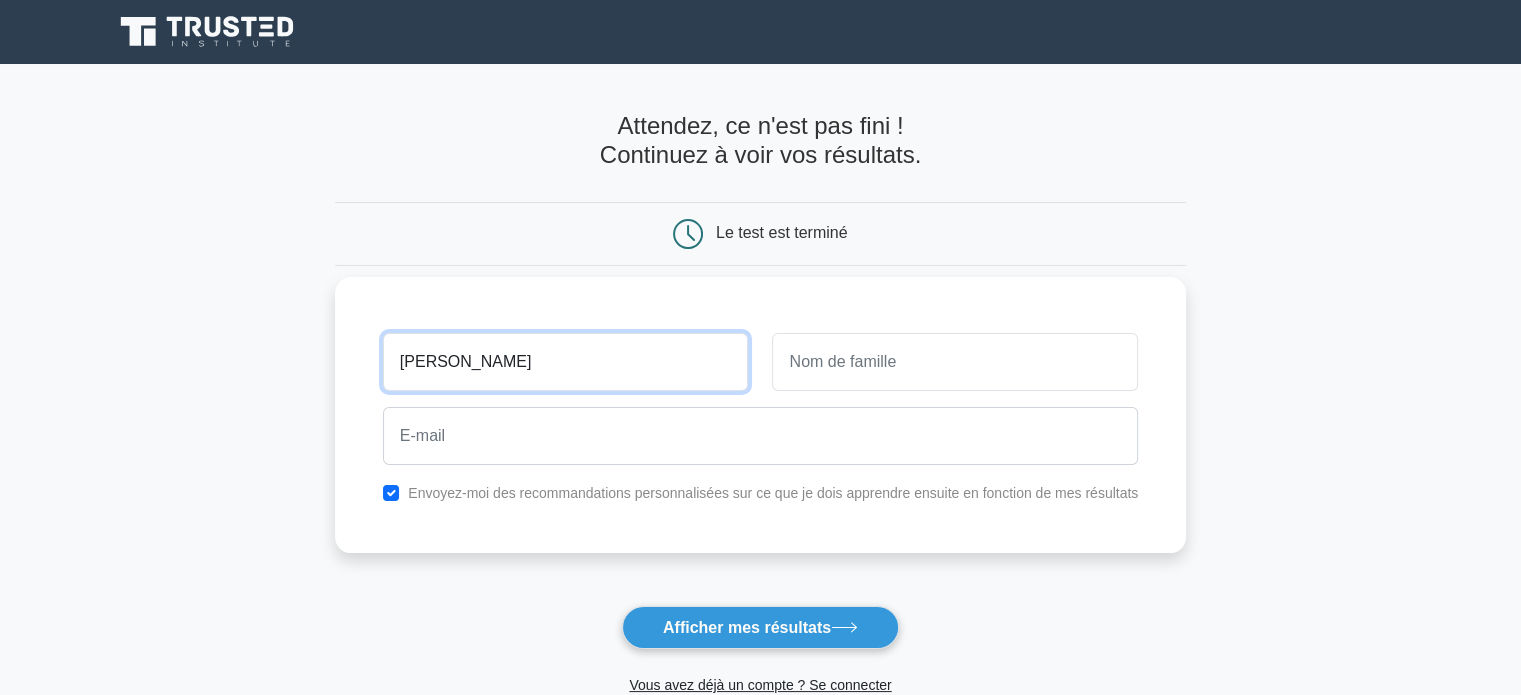 type on "patrick" 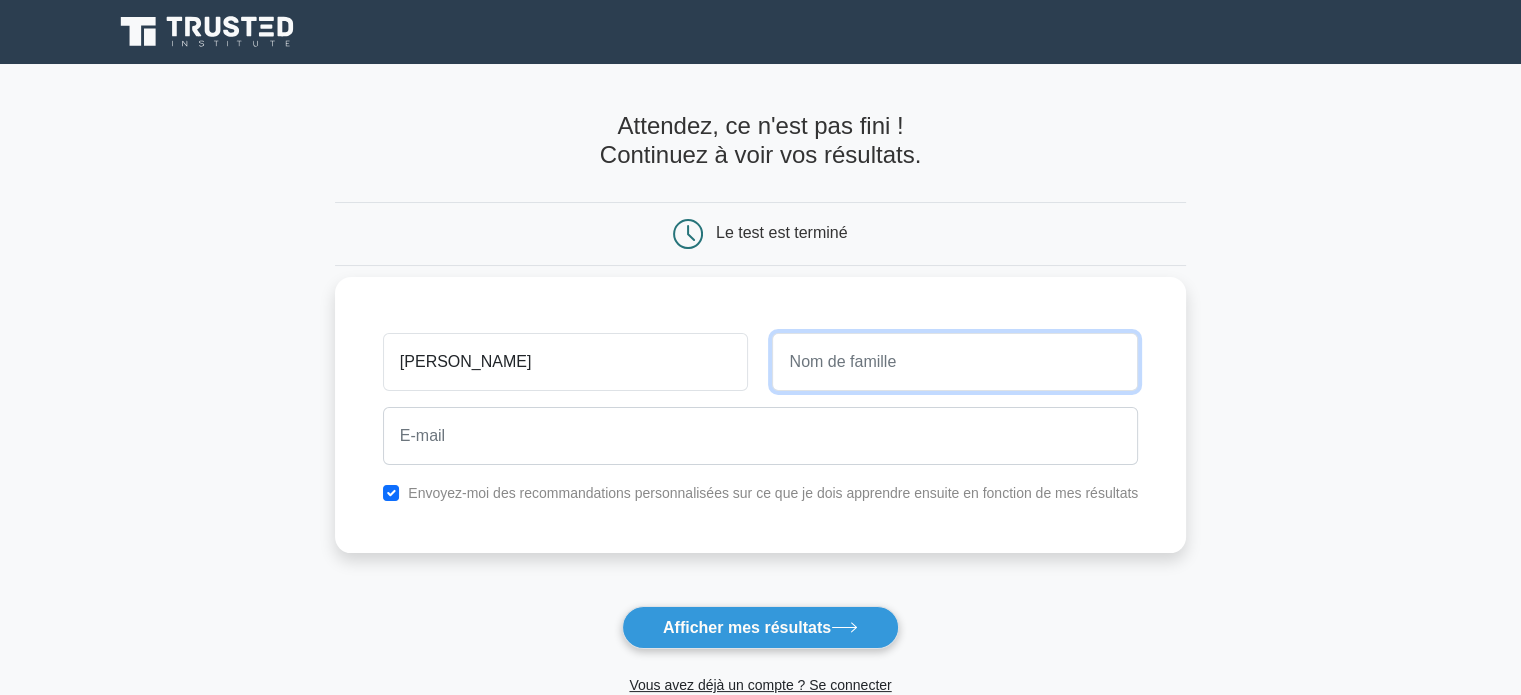 type on "A" 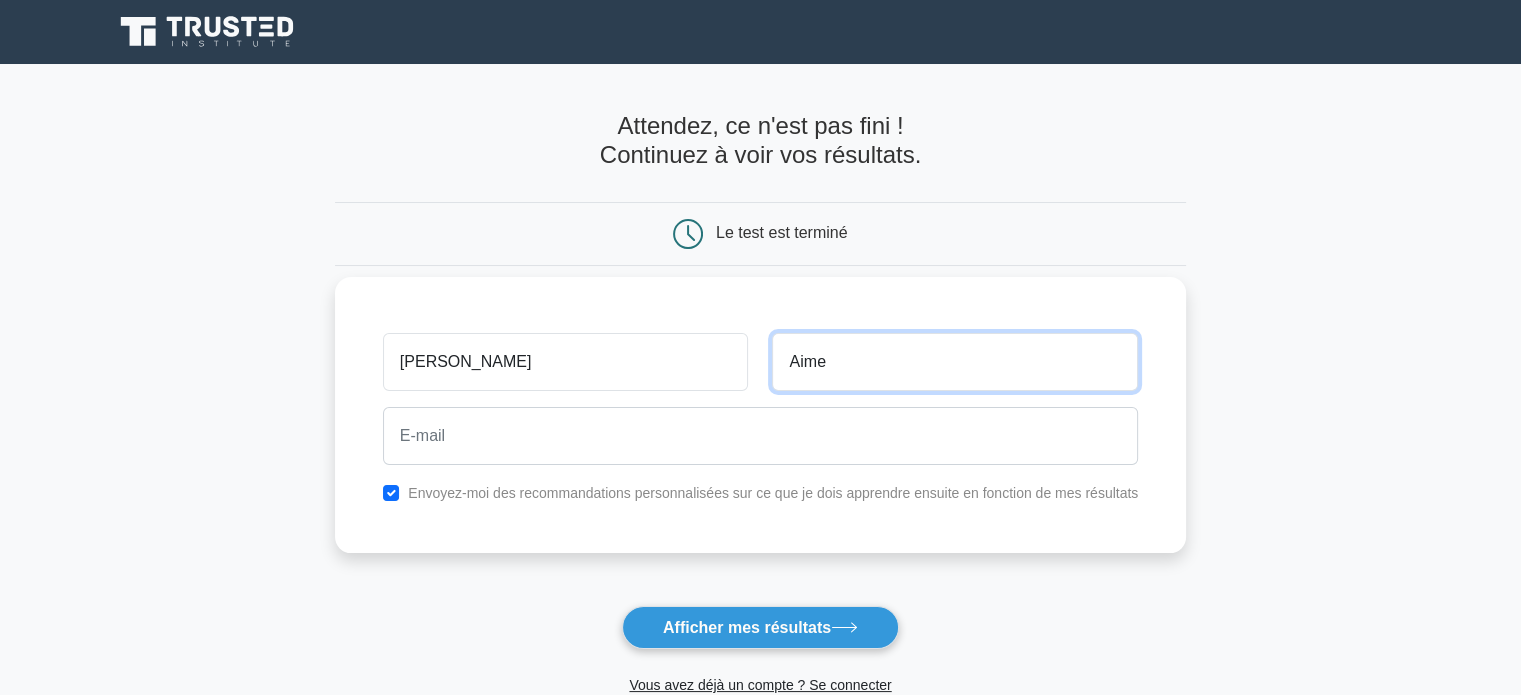 type on "Aime" 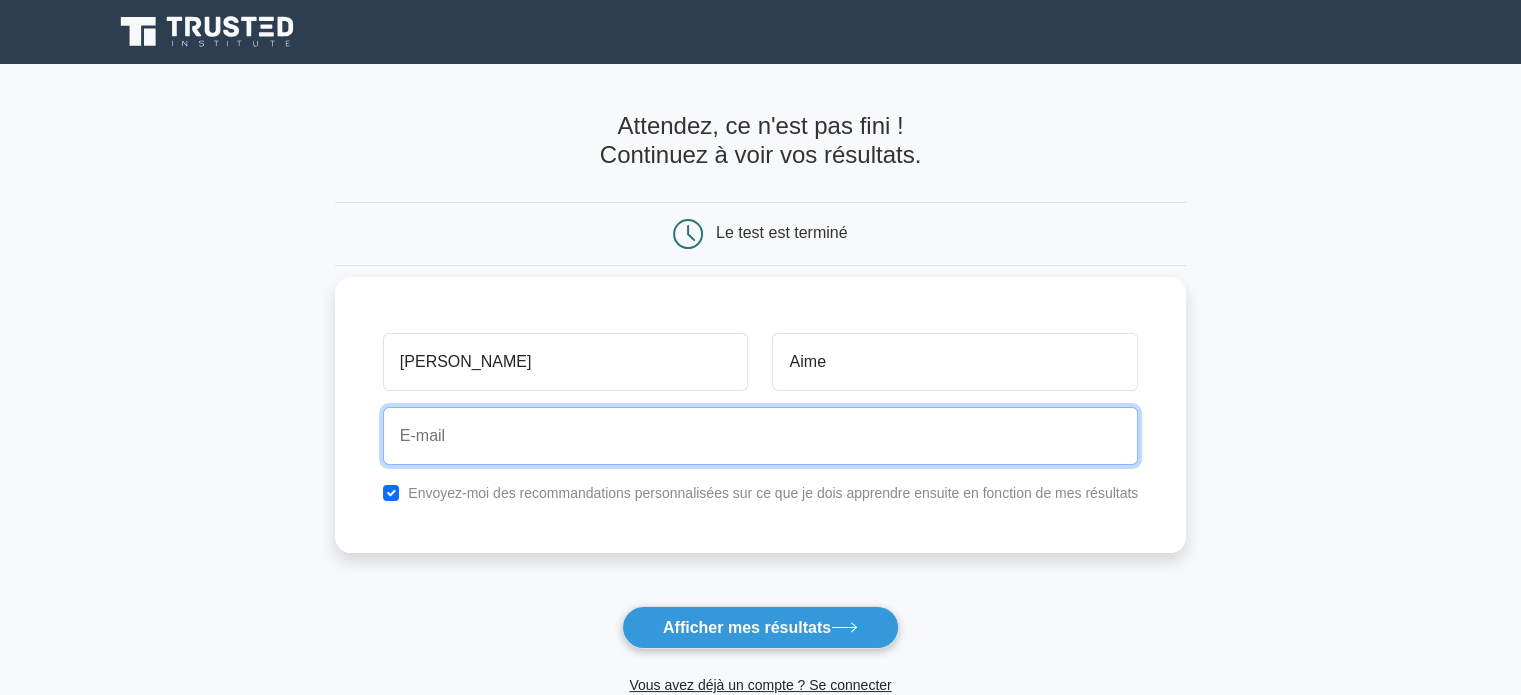 click at bounding box center [760, 436] 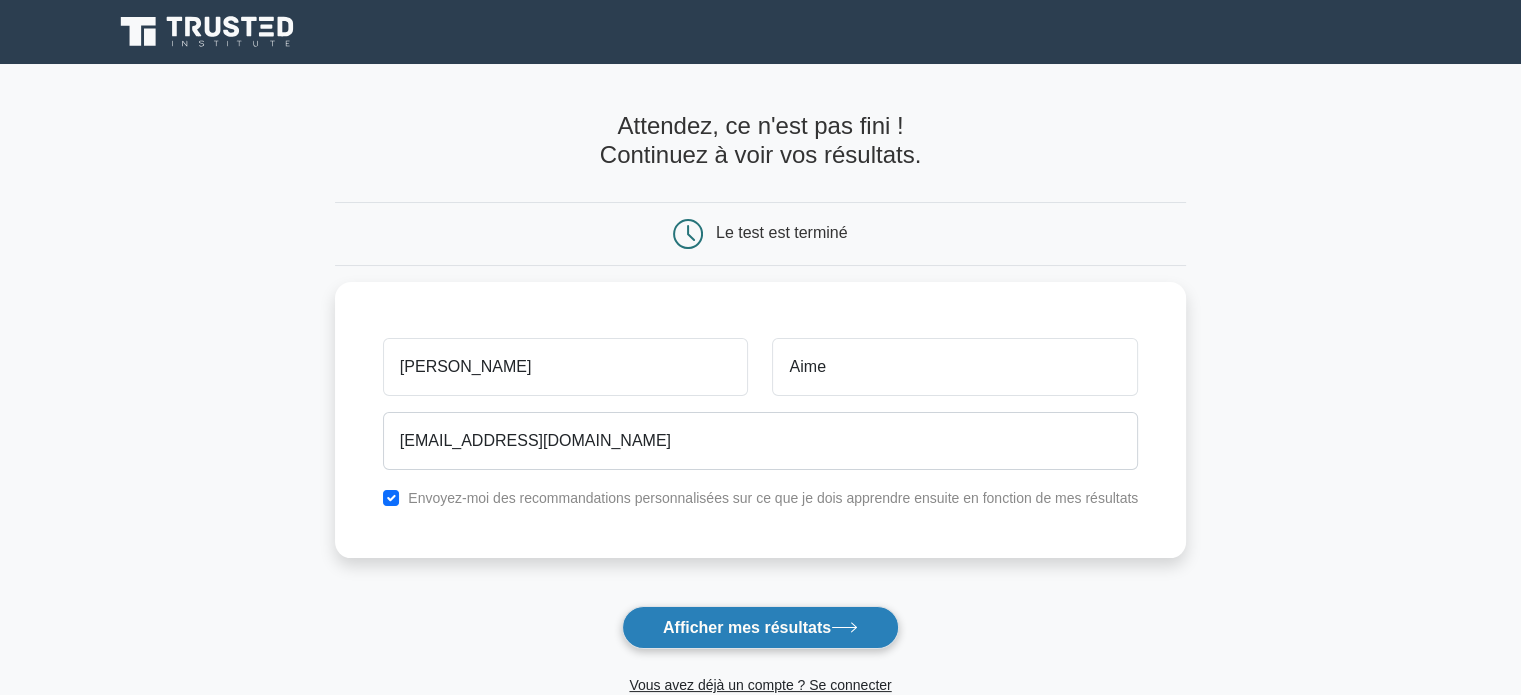 click on "Afficher mes résultats" at bounding box center (747, 627) 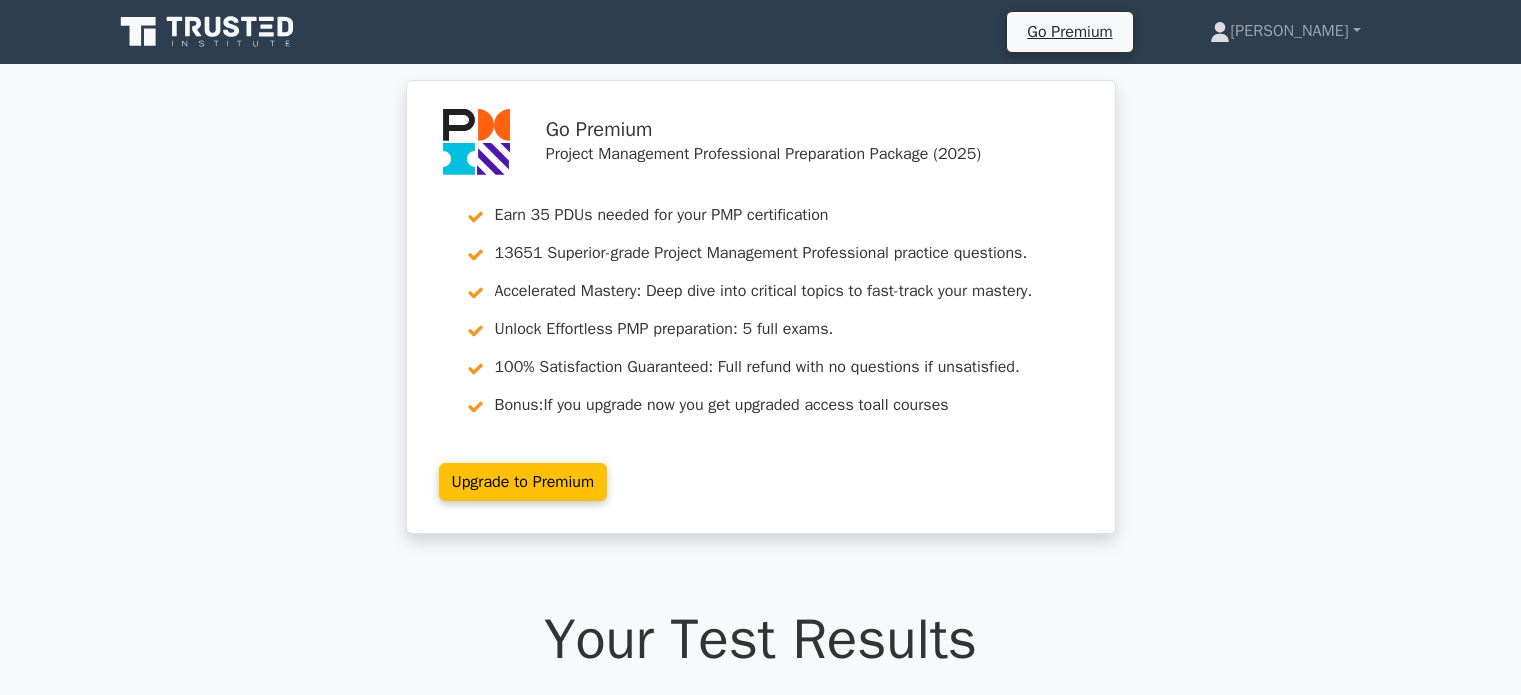 scroll, scrollTop: 0, scrollLeft: 0, axis: both 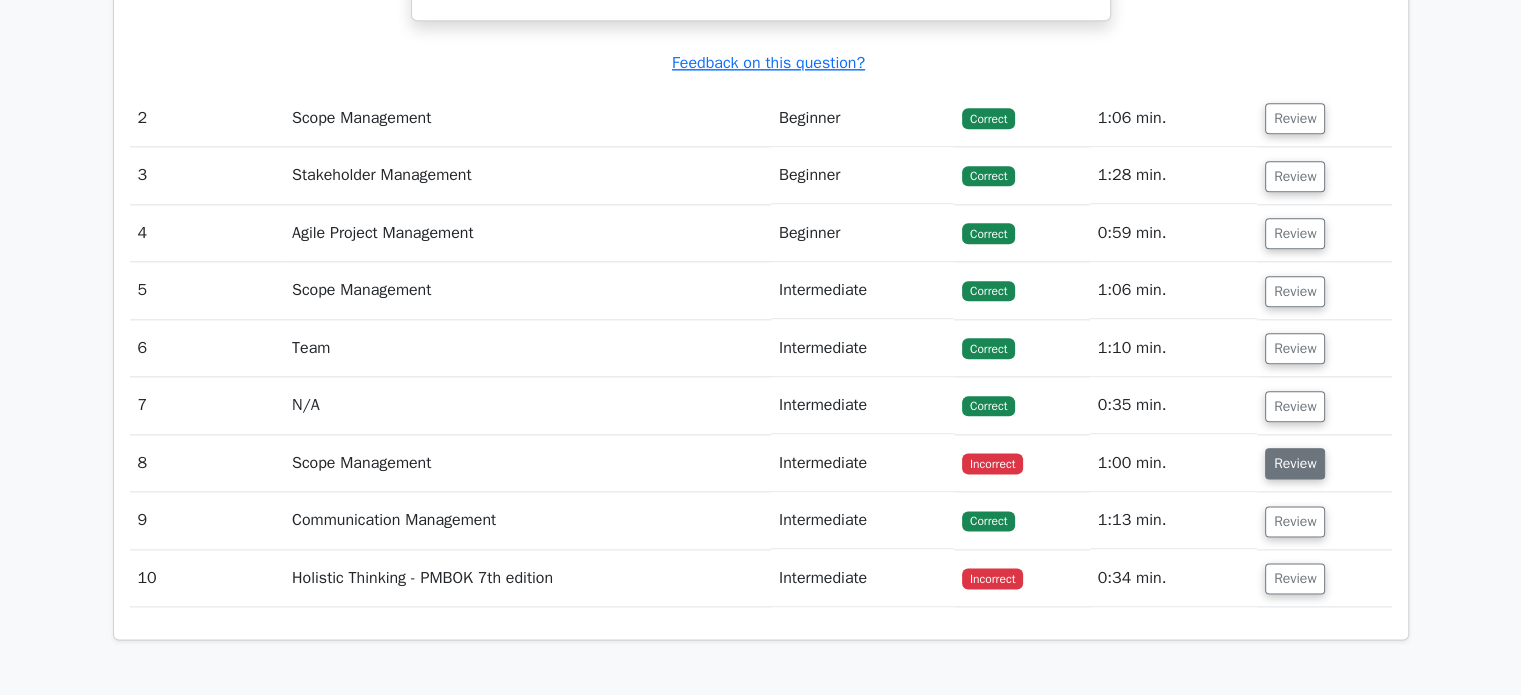 click on "Review" at bounding box center (1295, 463) 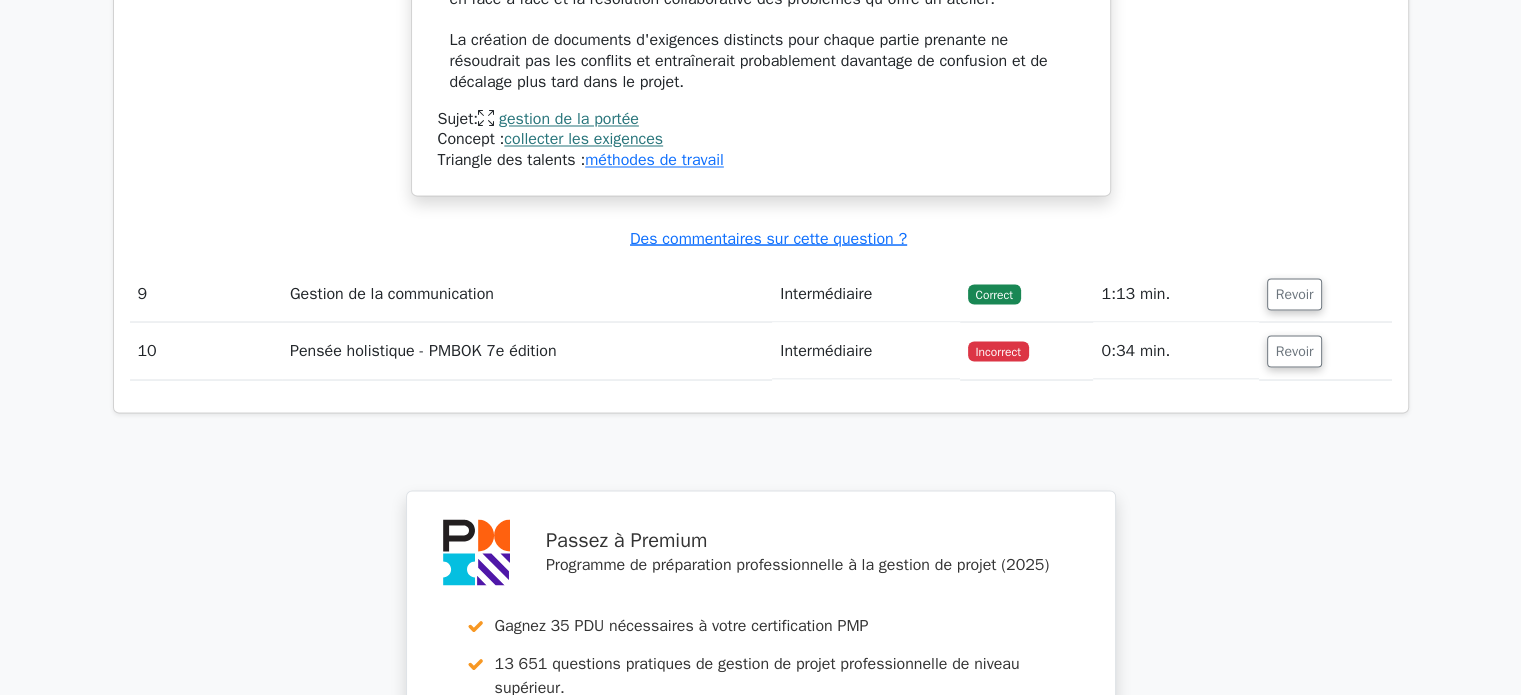 scroll, scrollTop: 3662, scrollLeft: 0, axis: vertical 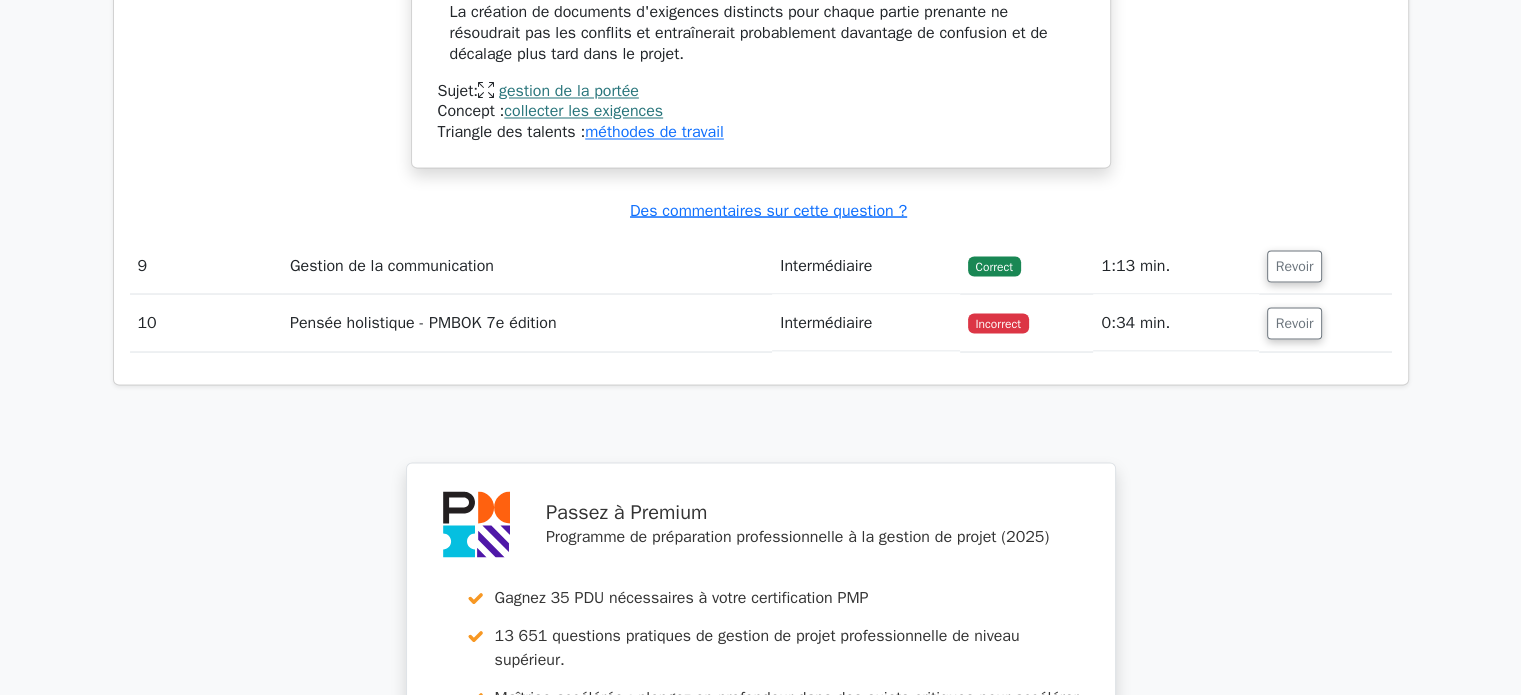 click on "Incorrect" at bounding box center [1027, 322] 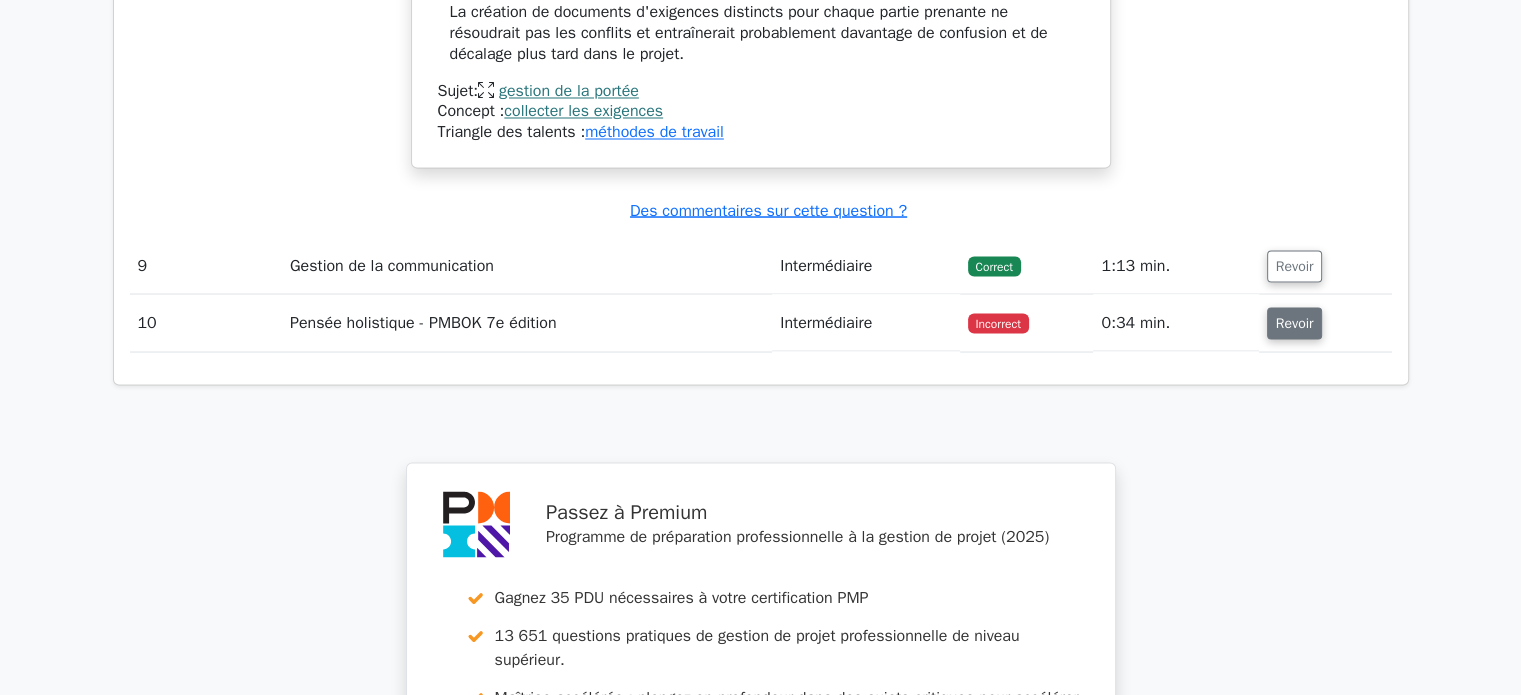 click on "Revoir" at bounding box center [1295, 323] 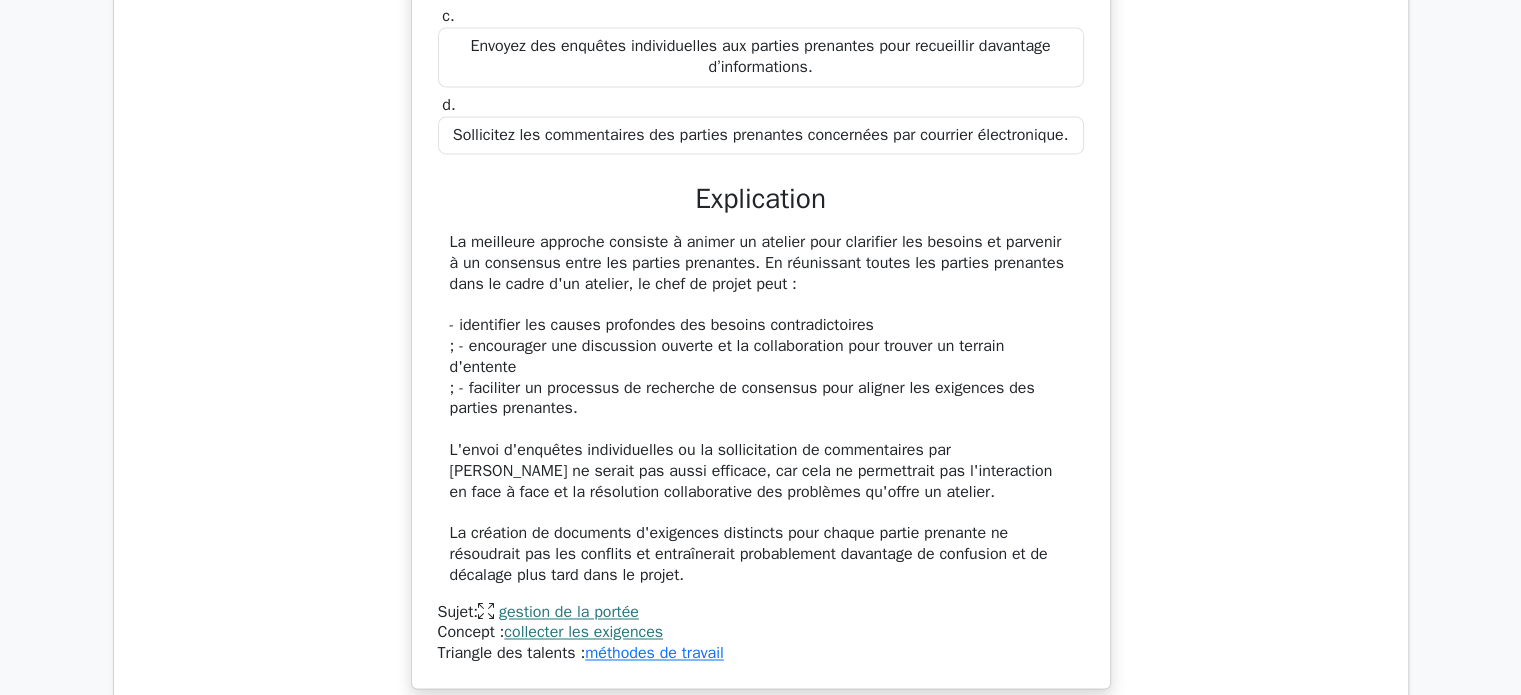 scroll, scrollTop: 2762, scrollLeft: 0, axis: vertical 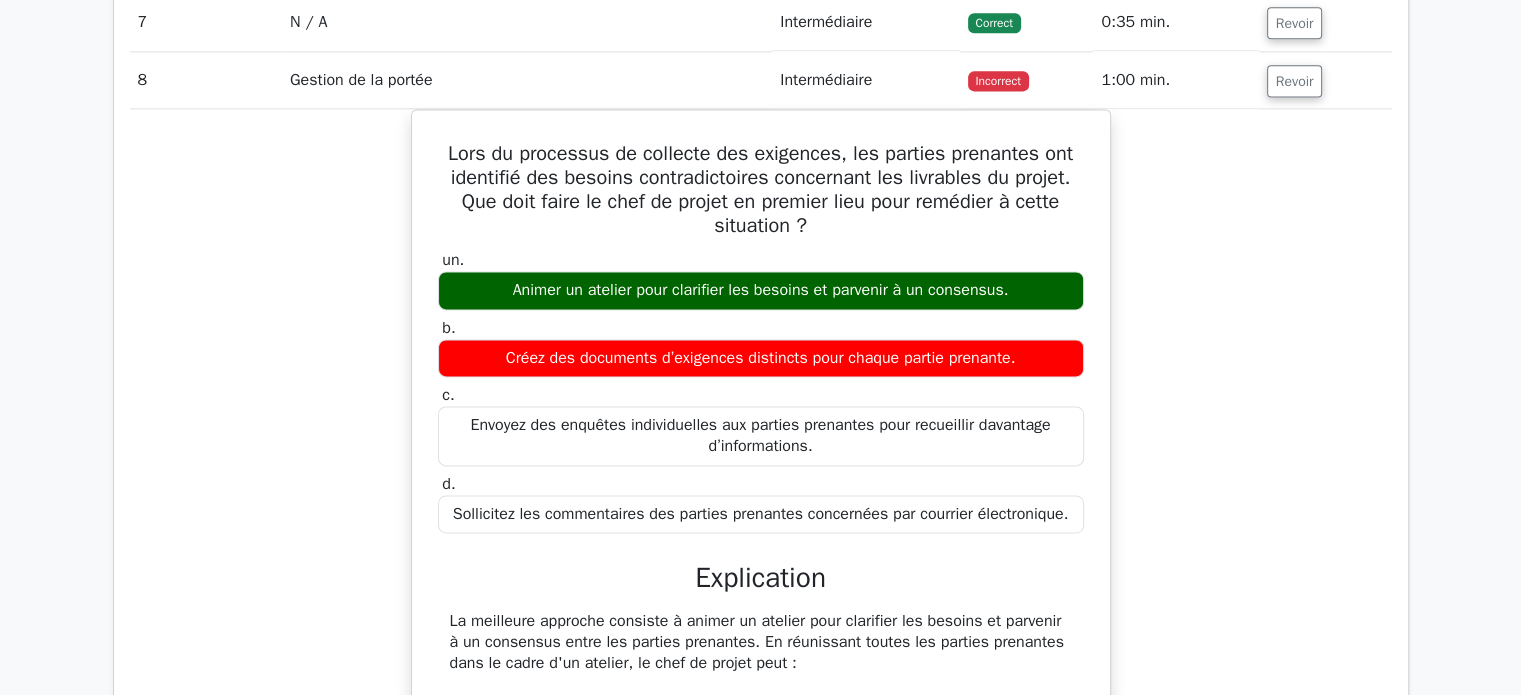 click on "Intermédiaire" at bounding box center (865, 80) 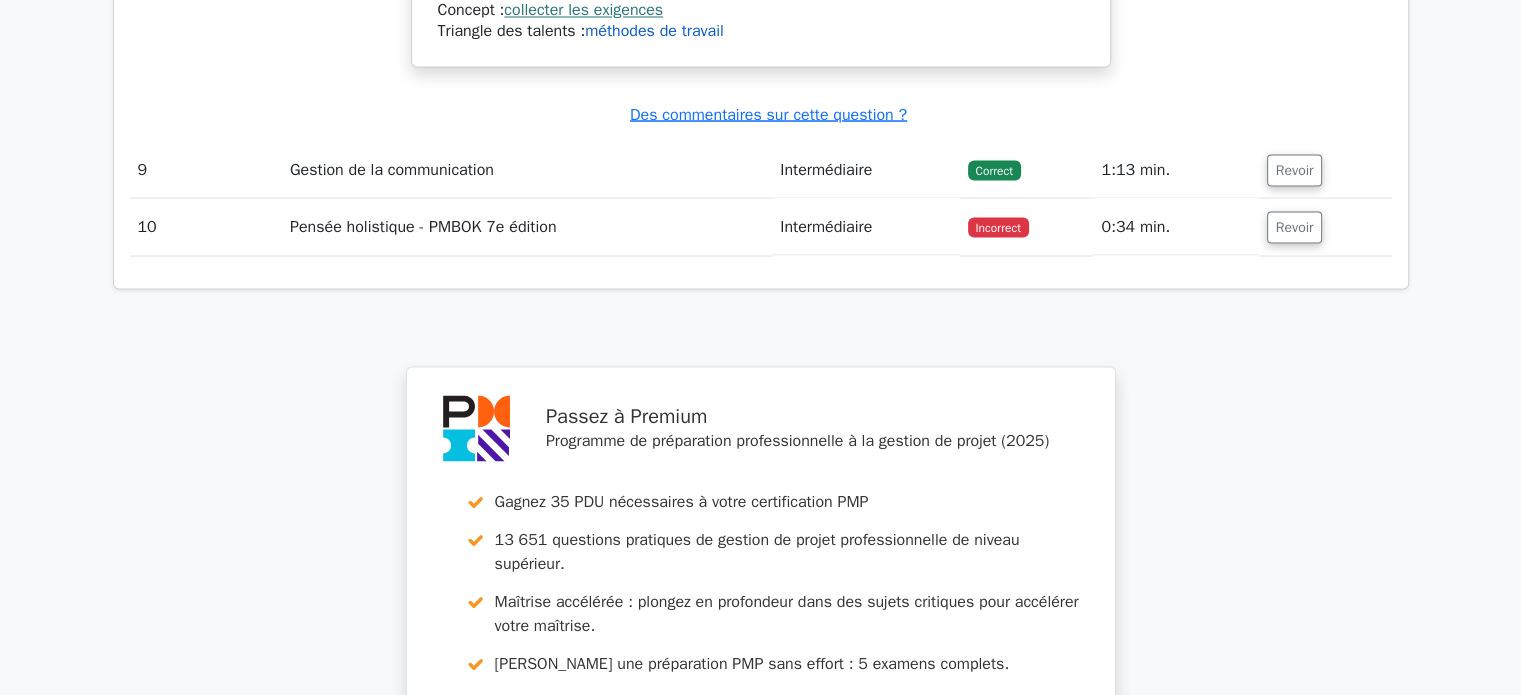 scroll, scrollTop: 3762, scrollLeft: 0, axis: vertical 